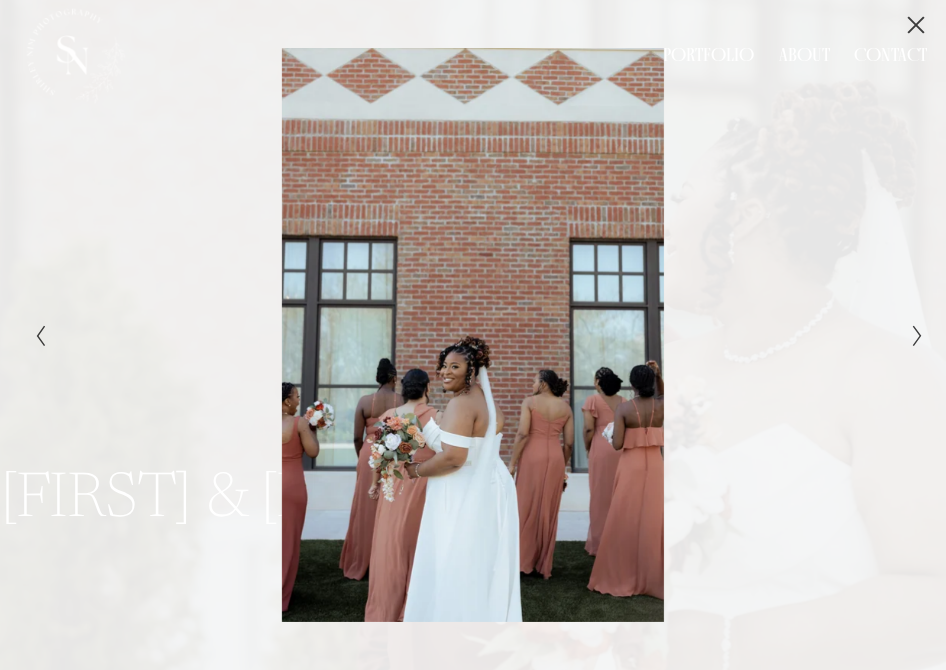 scroll, scrollTop: 2813, scrollLeft: 0, axis: vertical 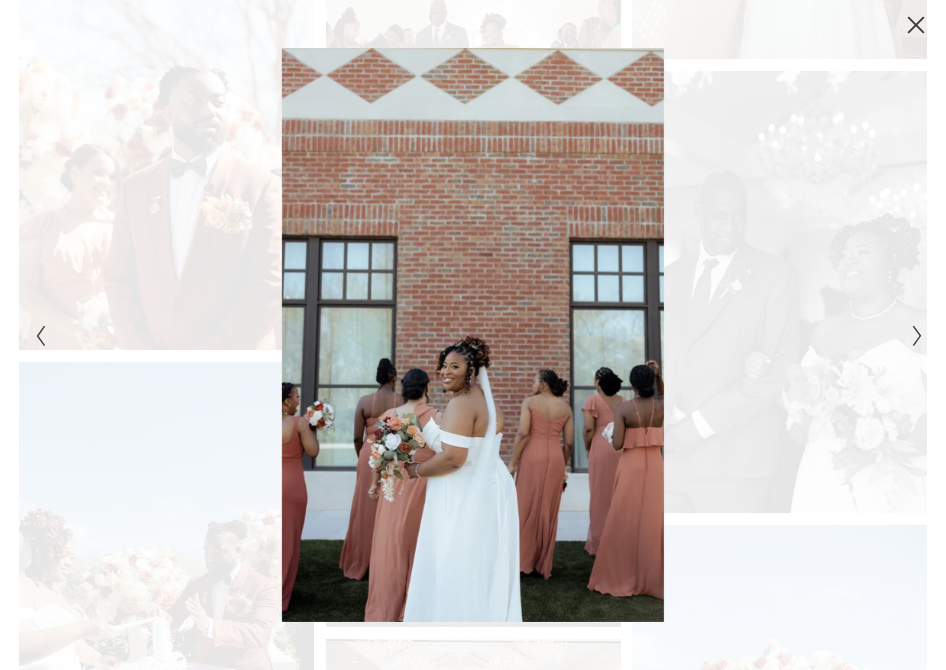 click at bounding box center (916, 25) 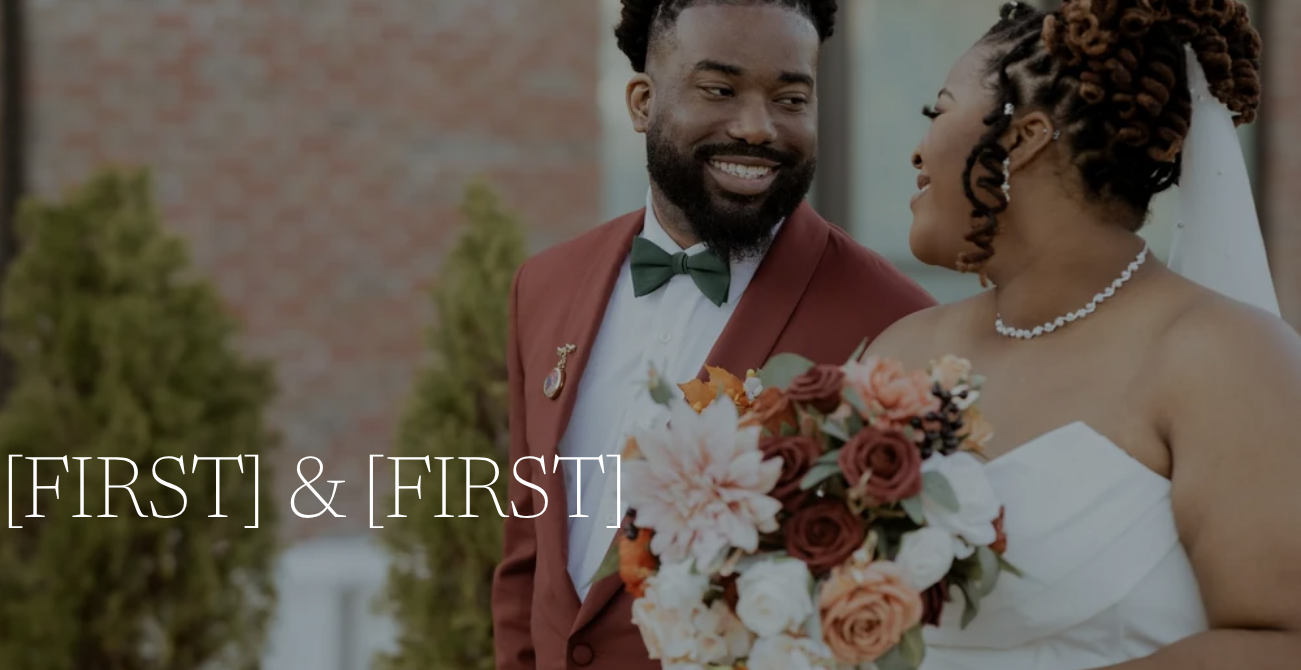 scroll, scrollTop: 0, scrollLeft: 0, axis: both 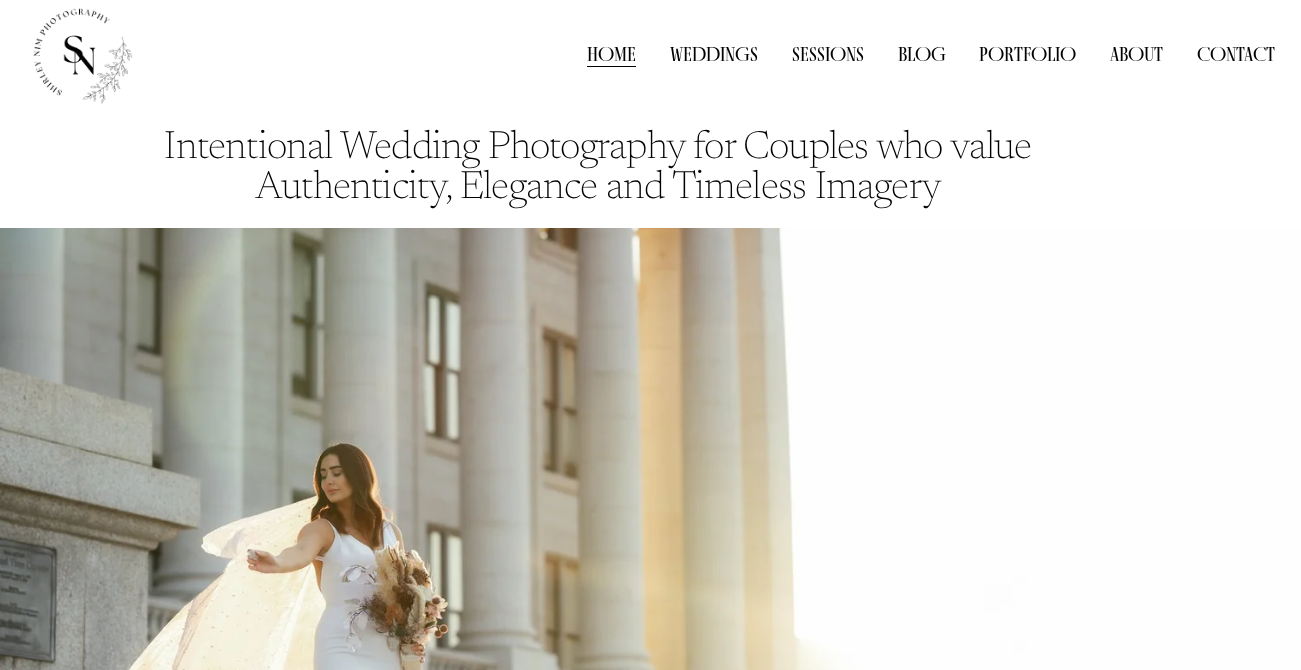 click on "Weddings" at bounding box center (714, 54) 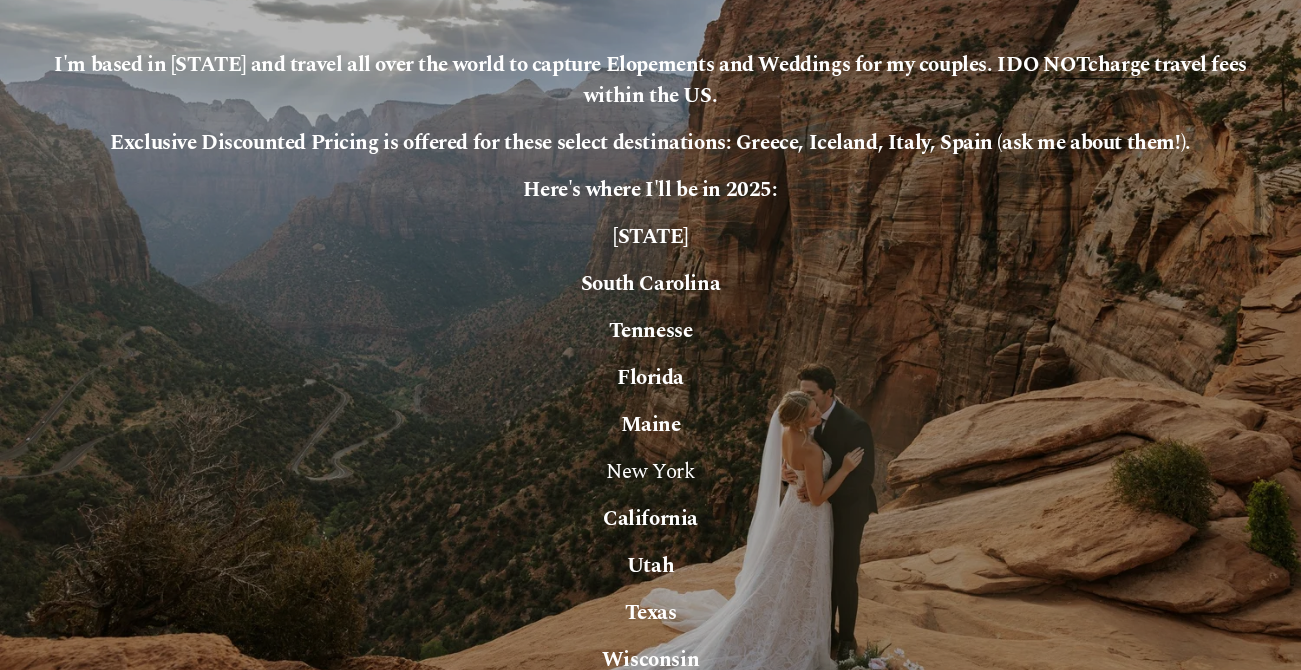 scroll, scrollTop: 3422, scrollLeft: 0, axis: vertical 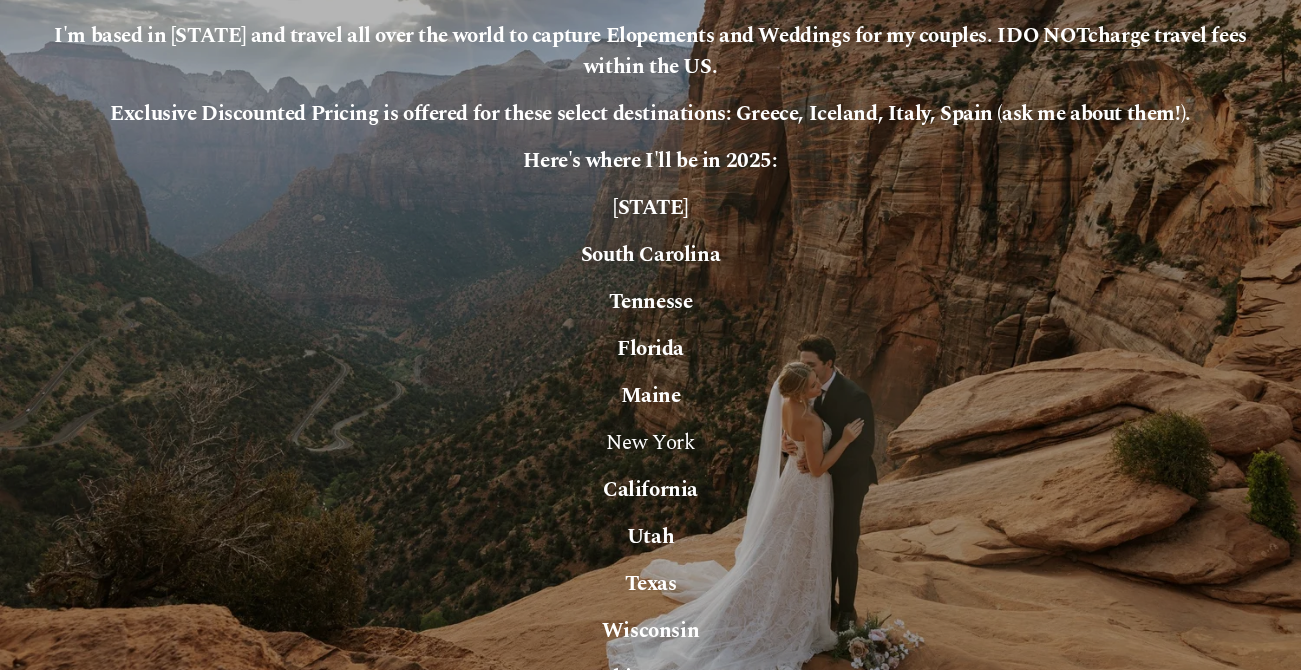 drag, startPoint x: 937, startPoint y: 68, endPoint x: 1051, endPoint y: 37, distance: 118.13975 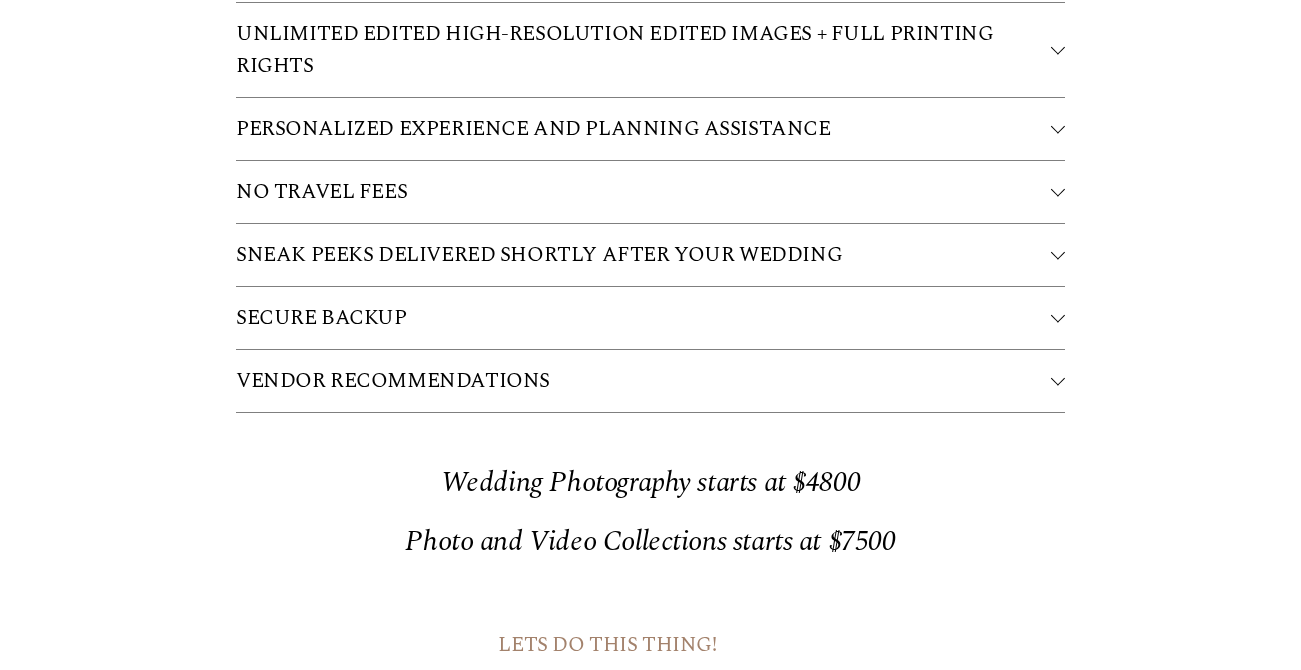 scroll, scrollTop: 4610, scrollLeft: 0, axis: vertical 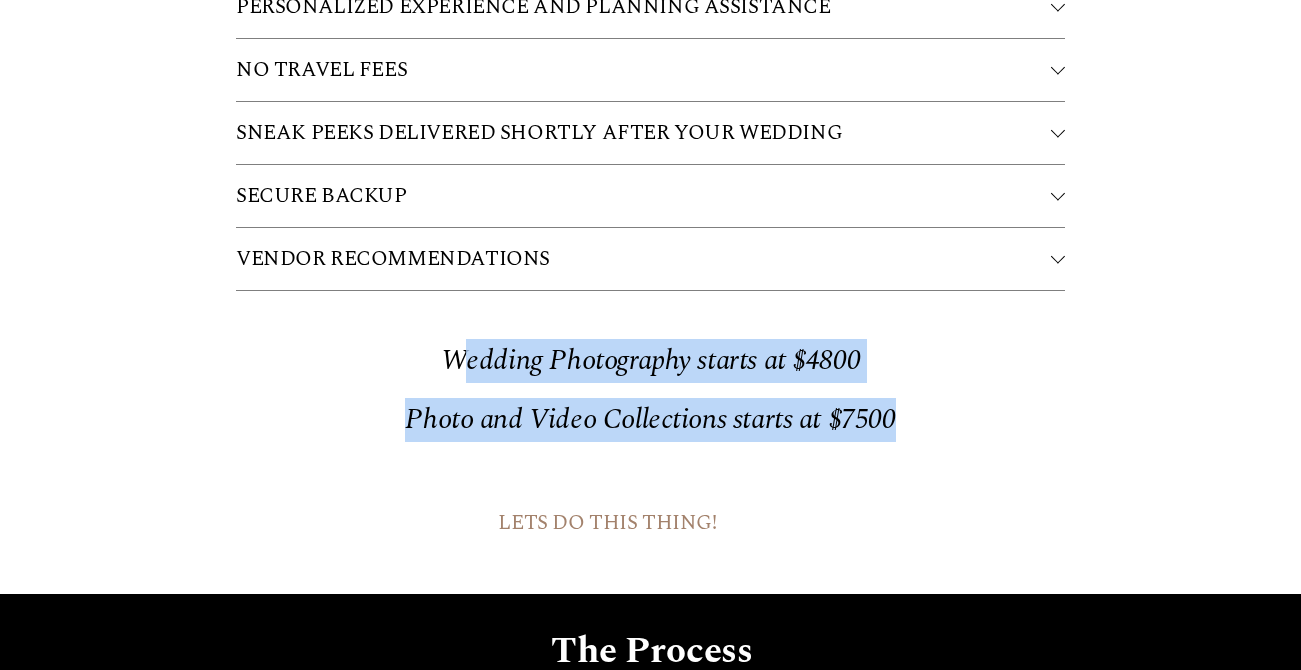 drag, startPoint x: 917, startPoint y: 407, endPoint x: 463, endPoint y: 344, distance: 458.3503 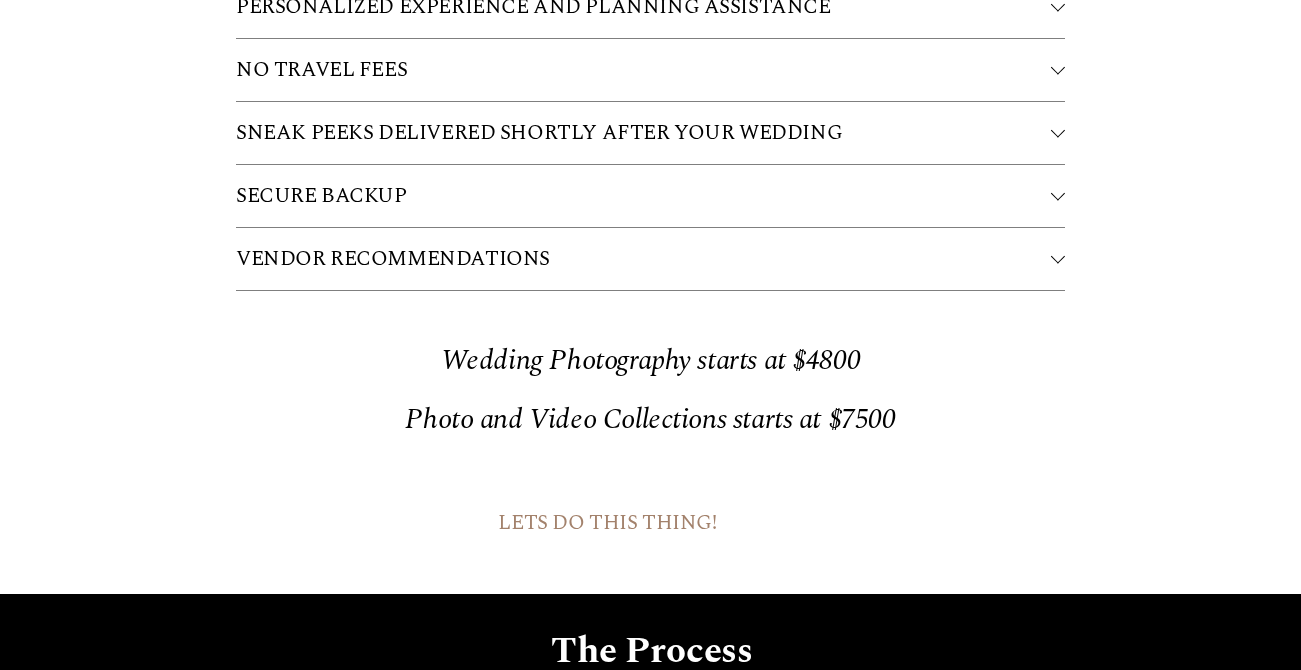 click on "Wedding Photography starts at $4800" at bounding box center [651, 360] 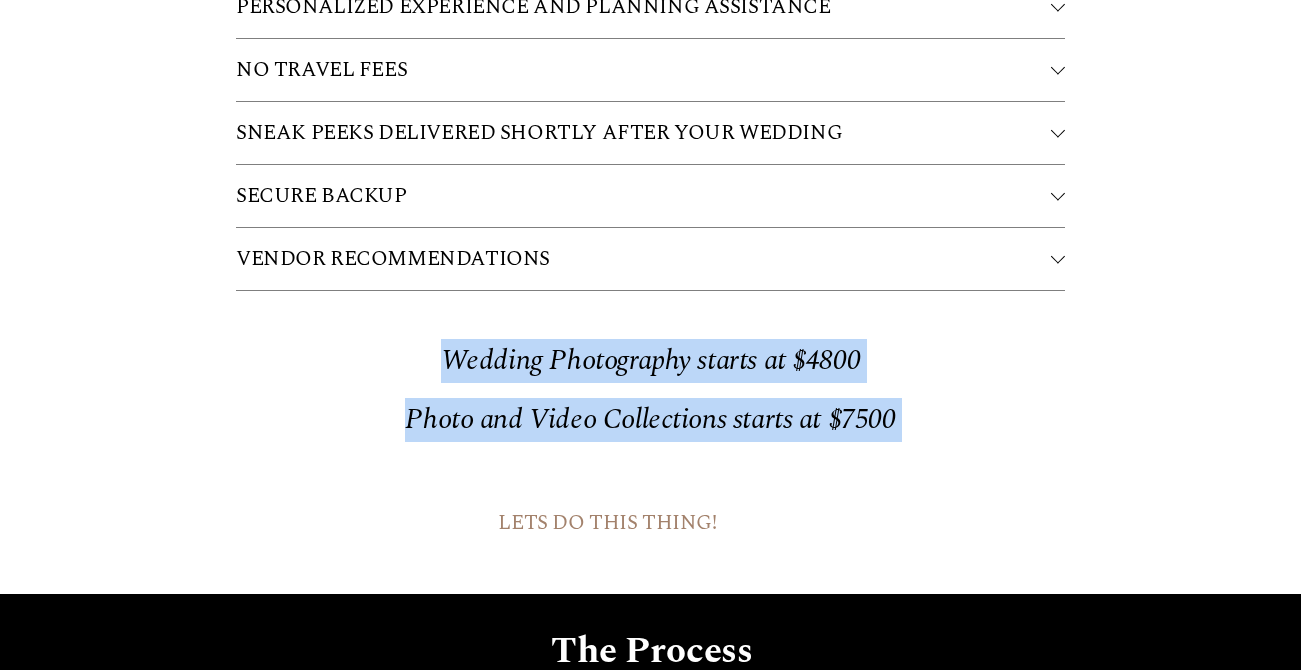 drag, startPoint x: 448, startPoint y: 348, endPoint x: 894, endPoint y: 421, distance: 451.93472 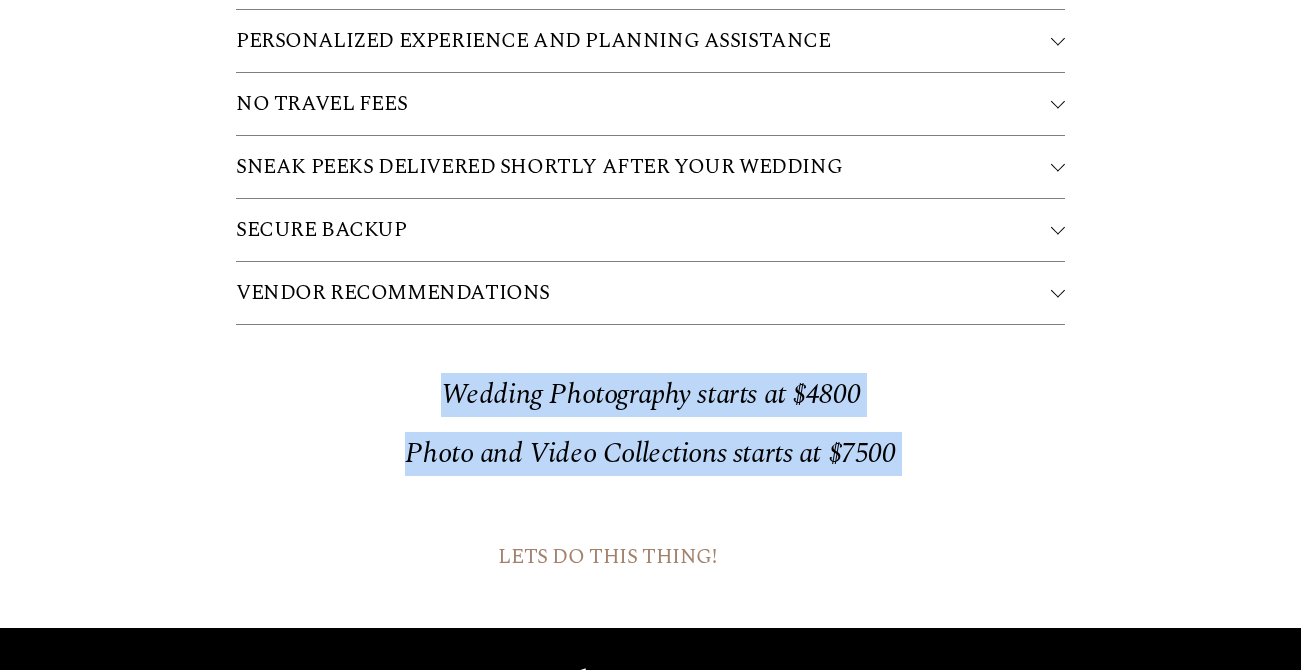 scroll, scrollTop: 4412, scrollLeft: 0, axis: vertical 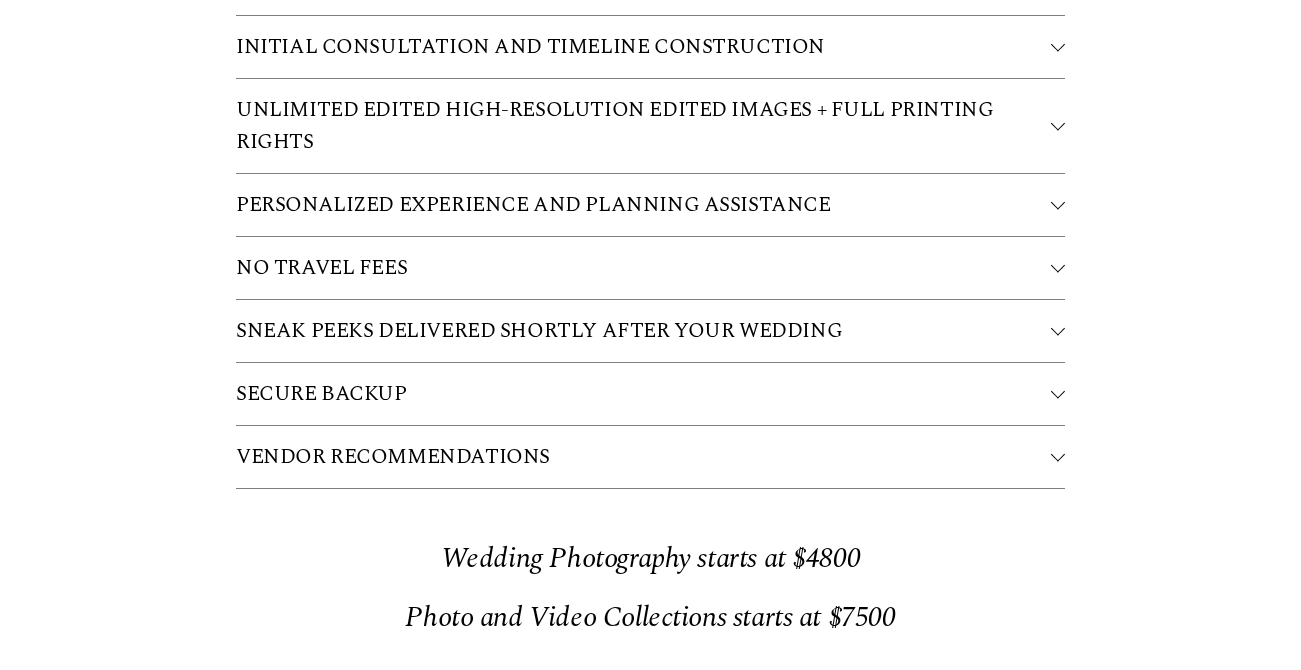 click on "I've structured my collections to offer clarity and prioritize exceptional service. I understand that every wedding is unique, which is why I offer a base collection and from there each couple can customize their collection to unique preferences.
Wedding Collections
ALL DAY & MULTI_DAY COVERAGE
No more choosing between 6 or 8 hours. You get me and my team as long as you need.
INITIAL CONSULTATION  AND TIMELINE CONSTRUCTION" at bounding box center [650, 258] 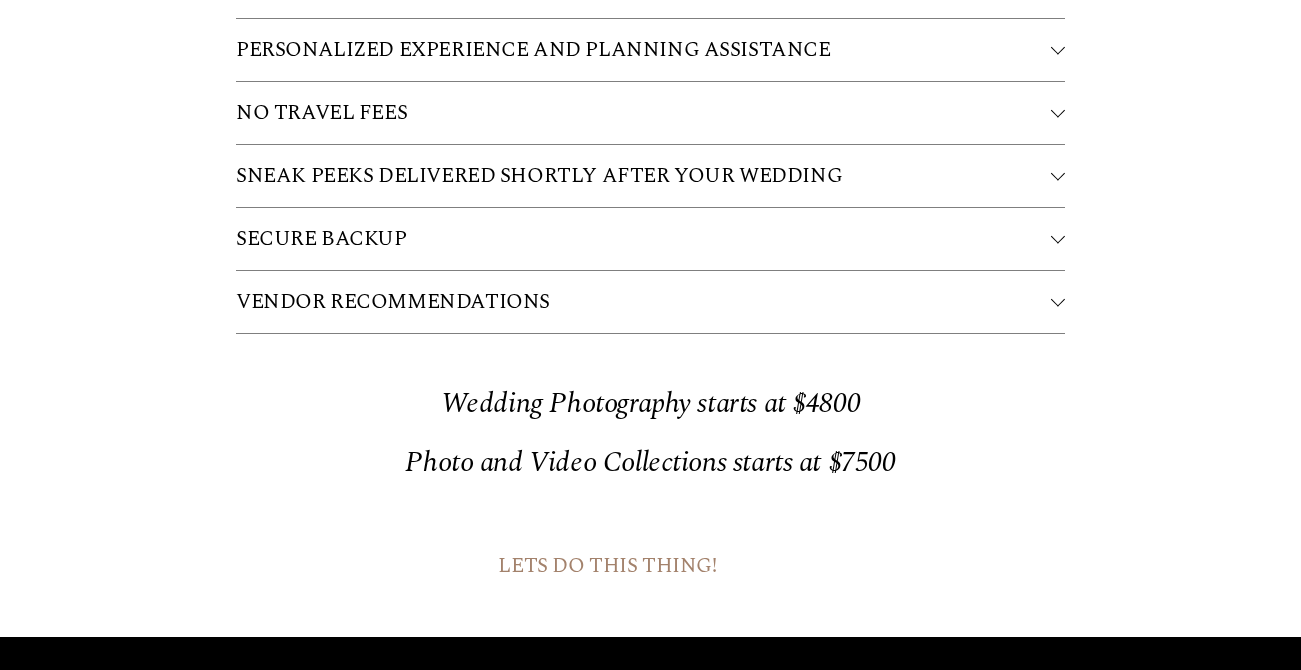 scroll, scrollTop: 4659, scrollLeft: 0, axis: vertical 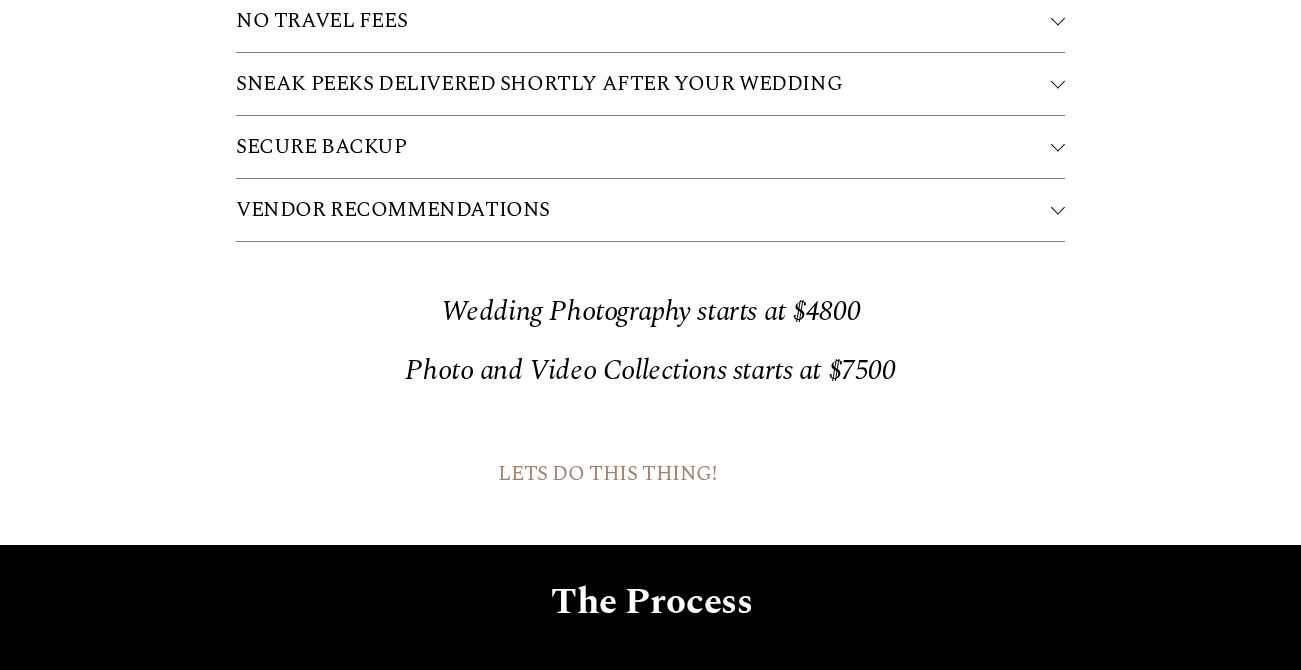click on "VENDOR RECOMMENDATIONS" at bounding box center [643, 210] 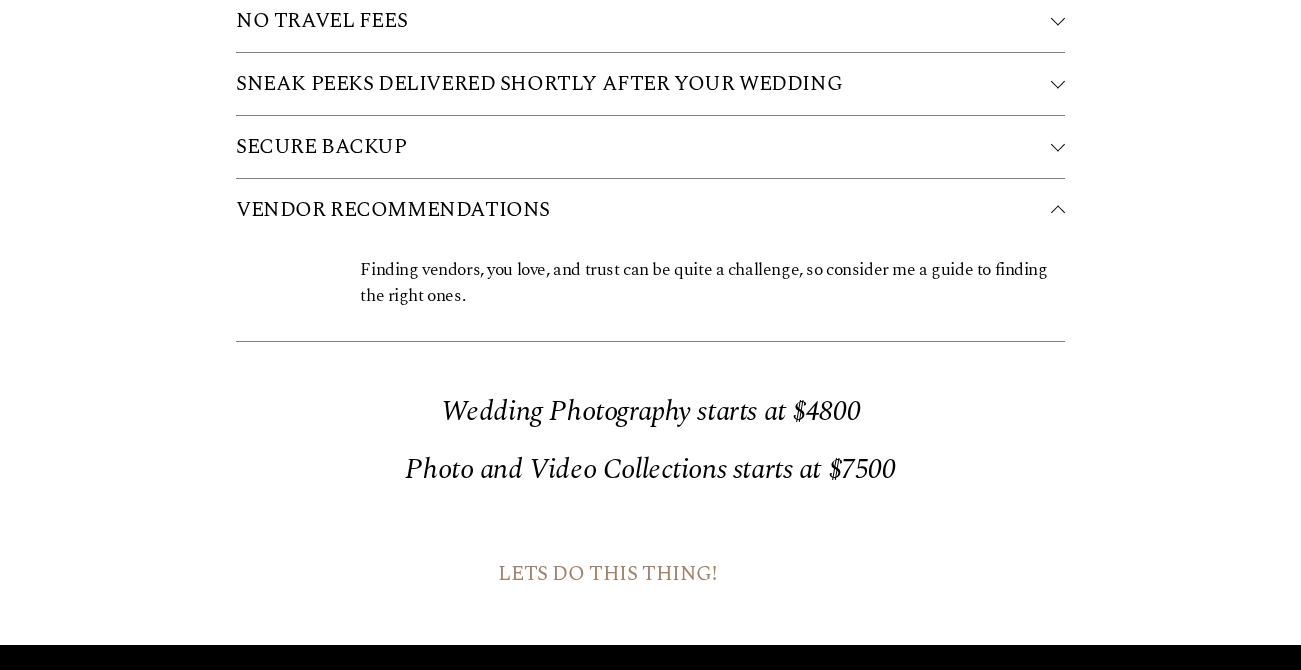 click on "VENDOR RECOMMENDATIONS" at bounding box center (643, 210) 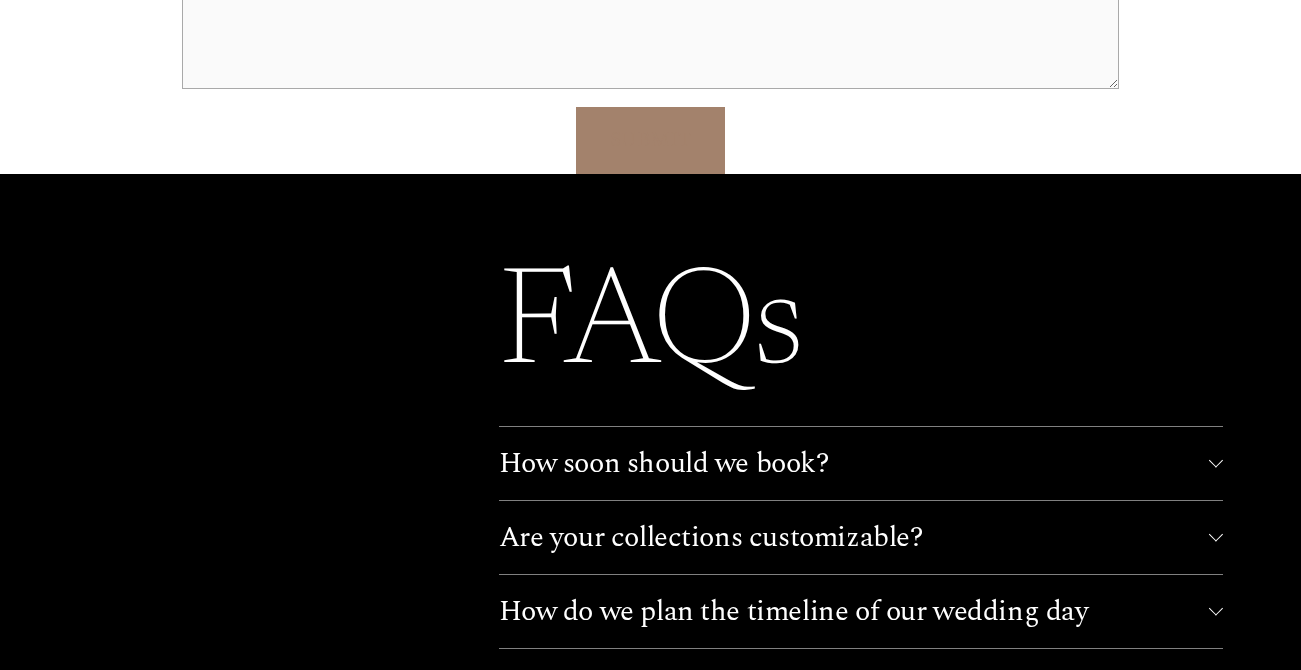 scroll, scrollTop: 7721, scrollLeft: 0, axis: vertical 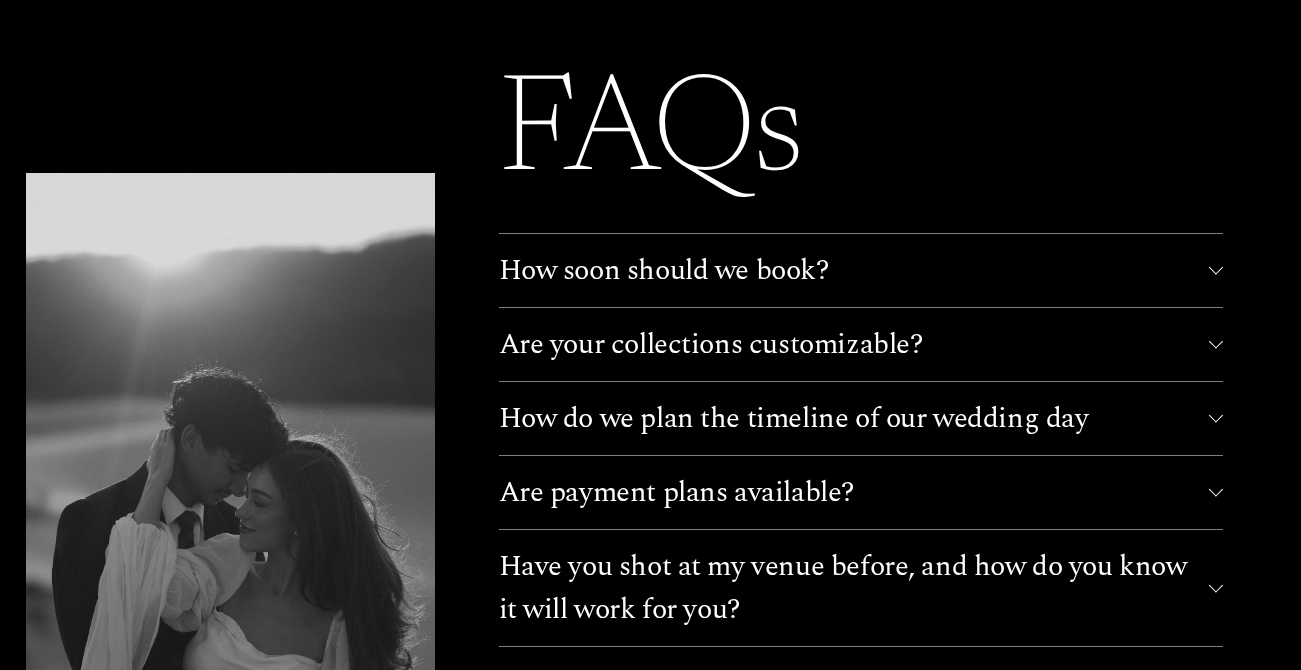 click on "Are your collections customizable?" at bounding box center [854, 344] 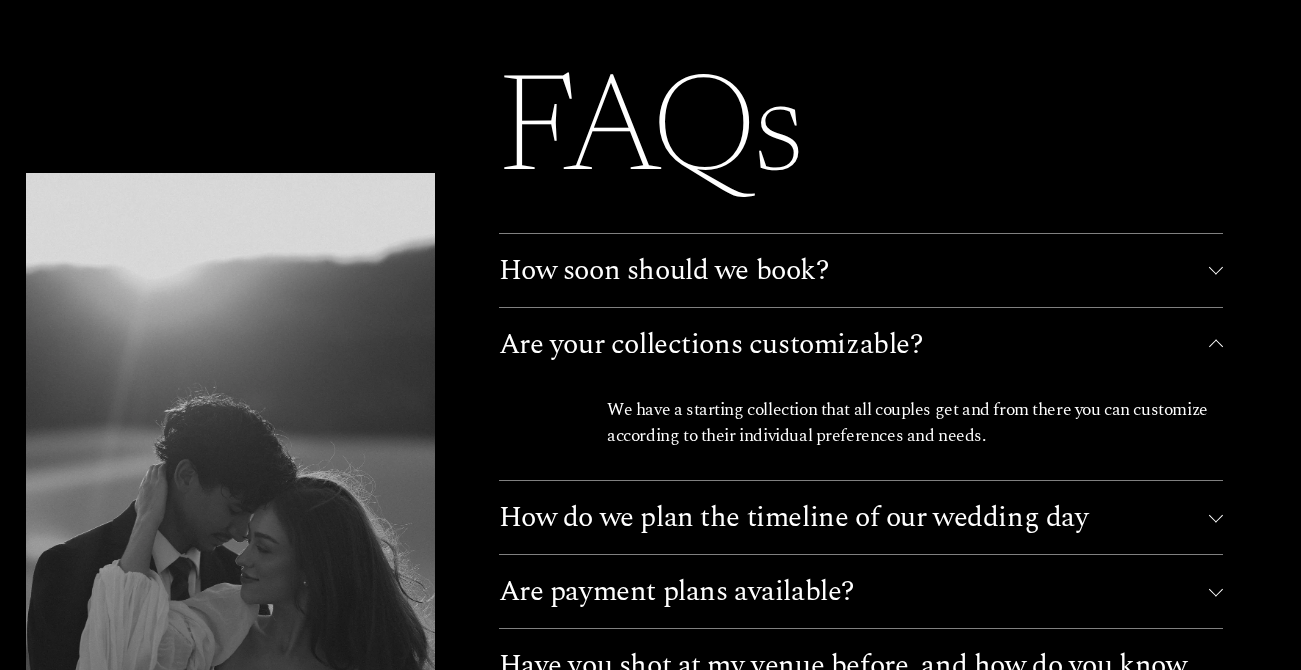 click on "Are your collections customizable?" at bounding box center (854, 344) 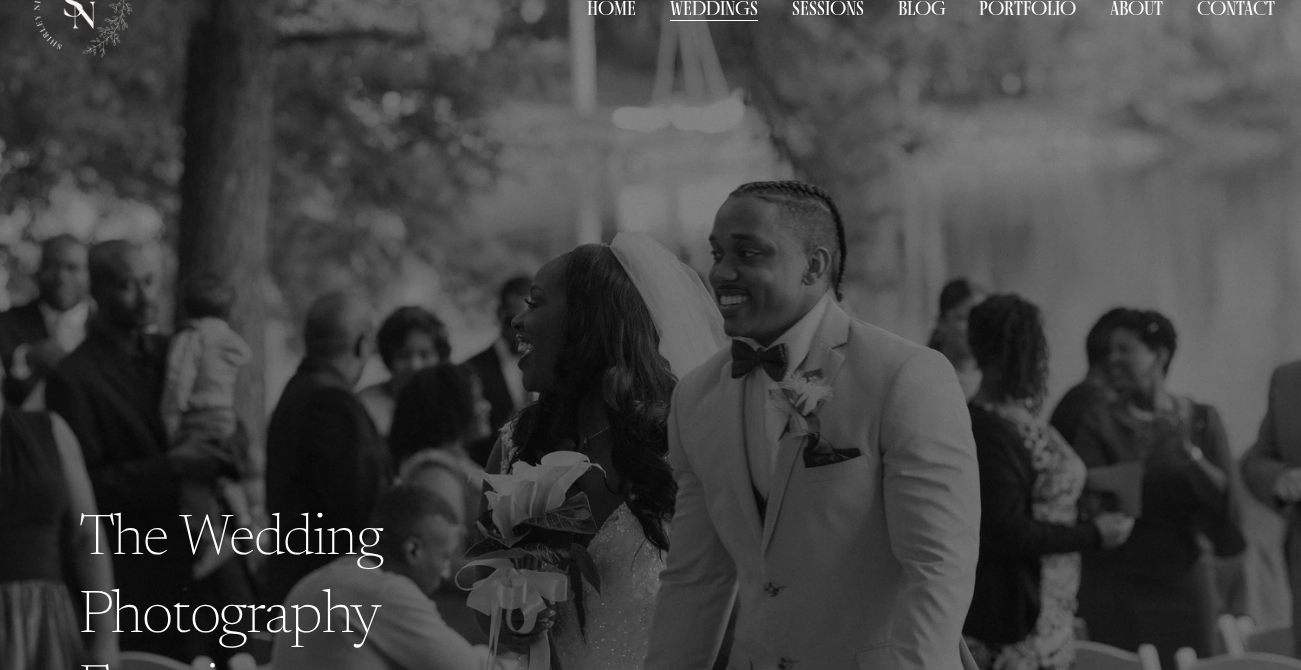 scroll, scrollTop: 0, scrollLeft: 0, axis: both 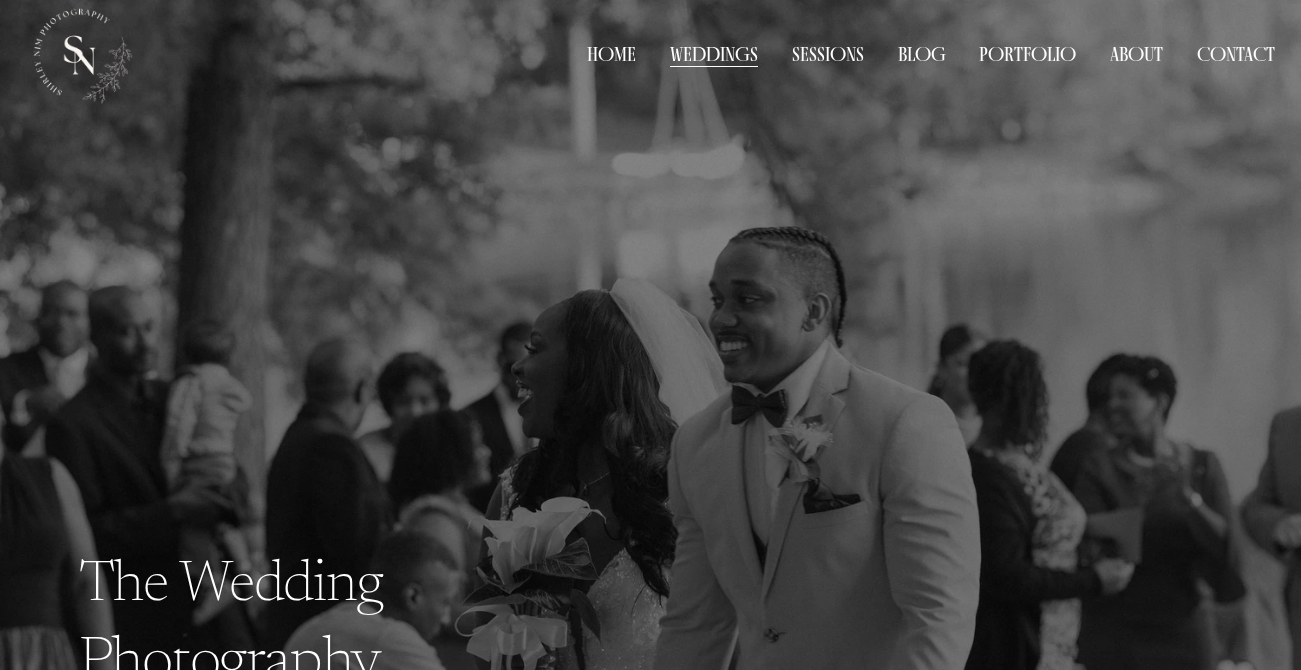 click on "Portfolio" at bounding box center (1027, 54) 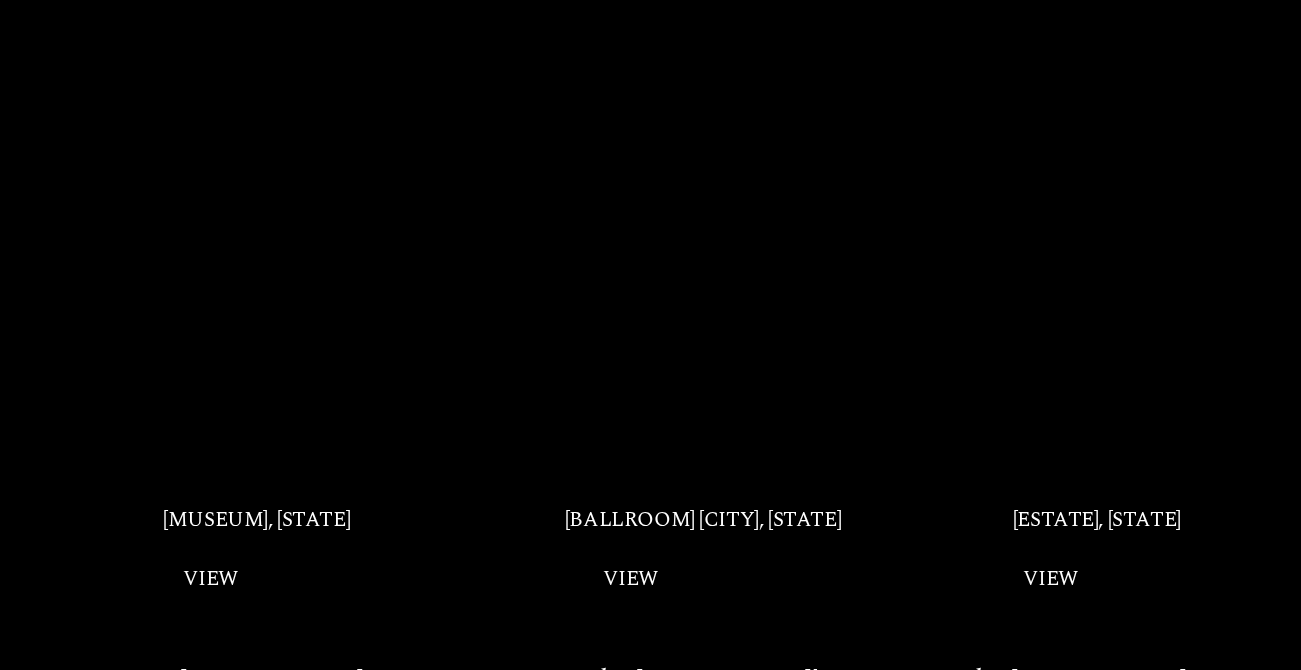 scroll, scrollTop: 1247, scrollLeft: 0, axis: vertical 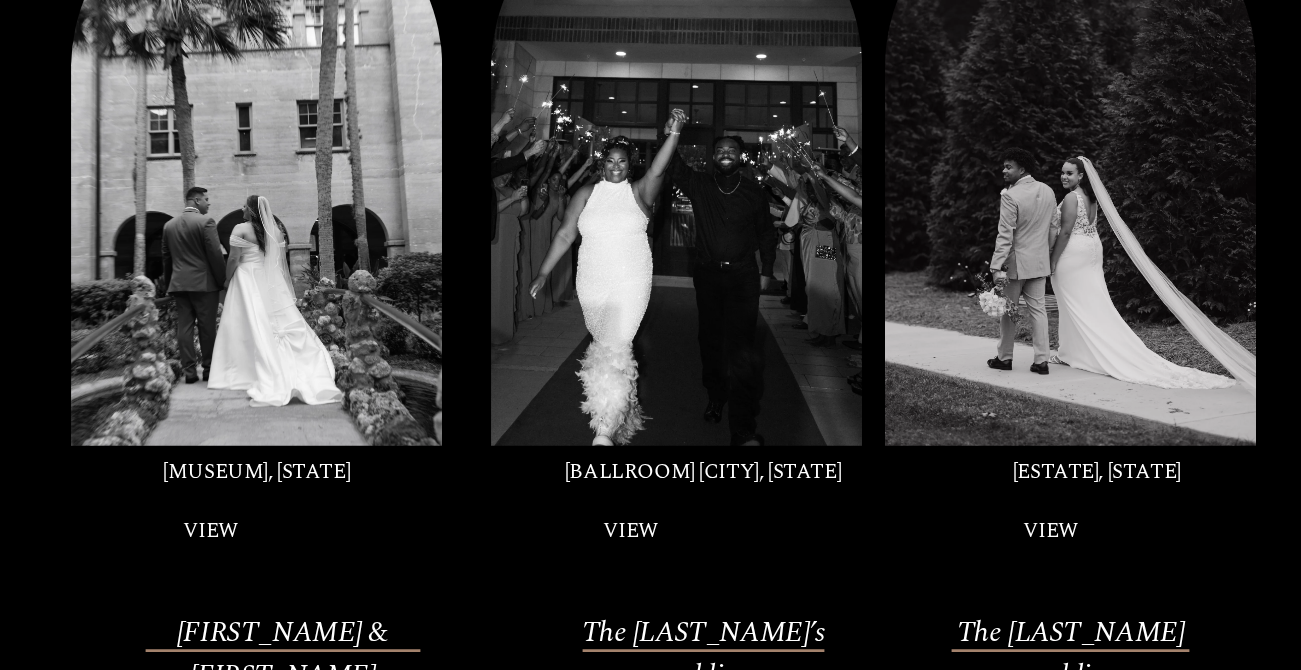 click on "VIEW" at bounding box center [1050, 531] 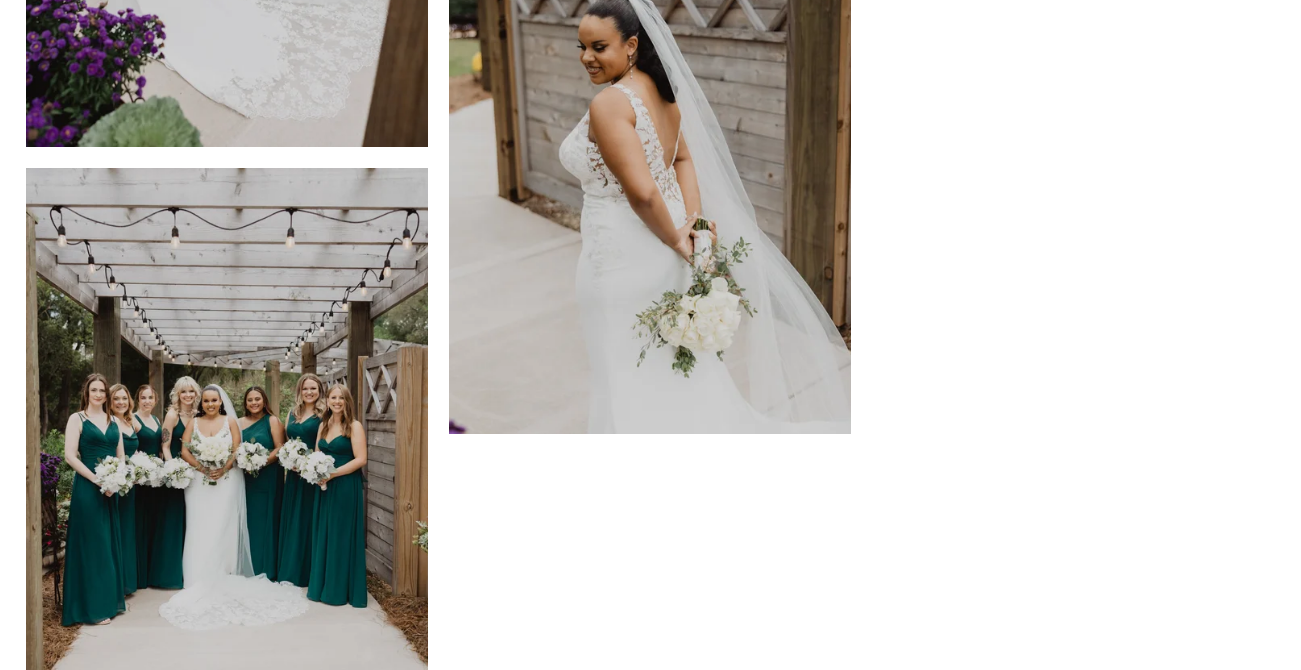 scroll, scrollTop: 8129, scrollLeft: 0, axis: vertical 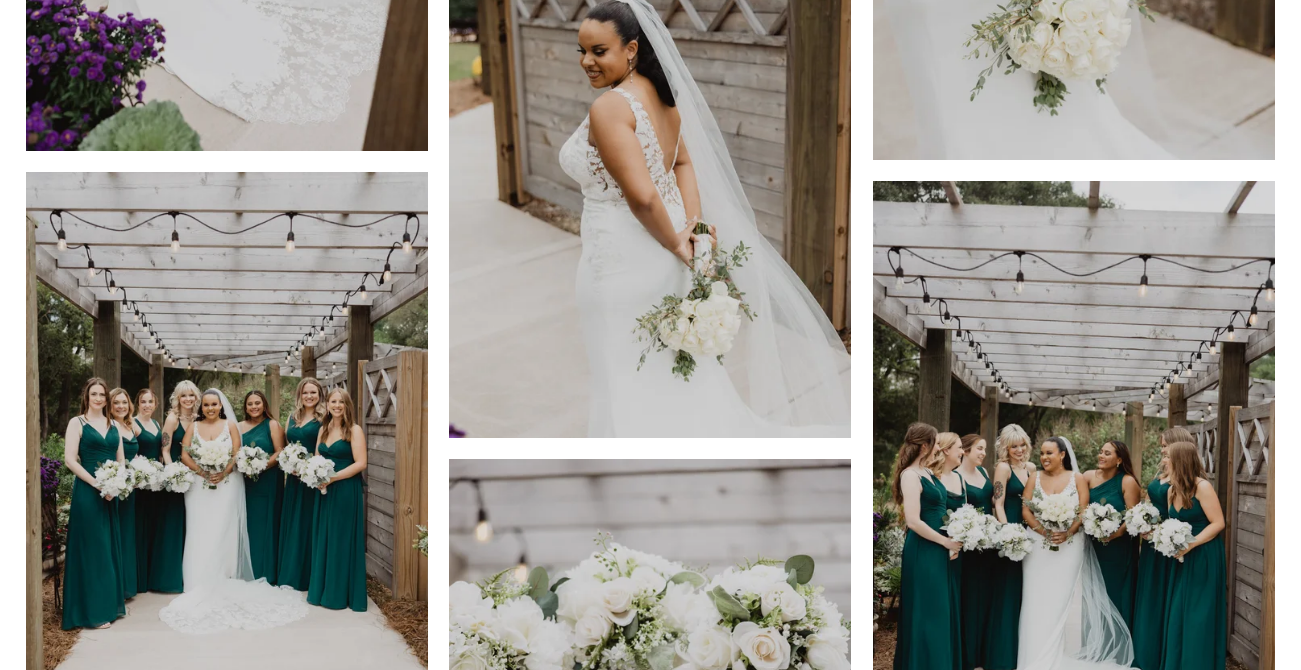 click at bounding box center (650, 136) 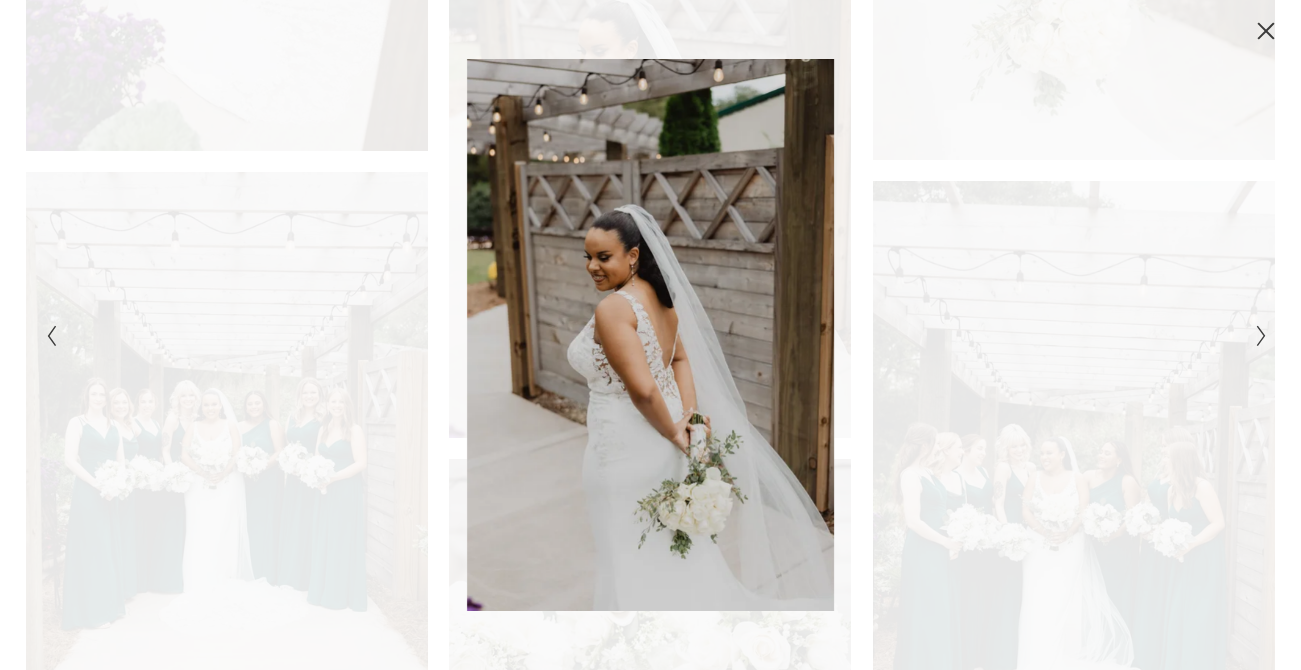 type 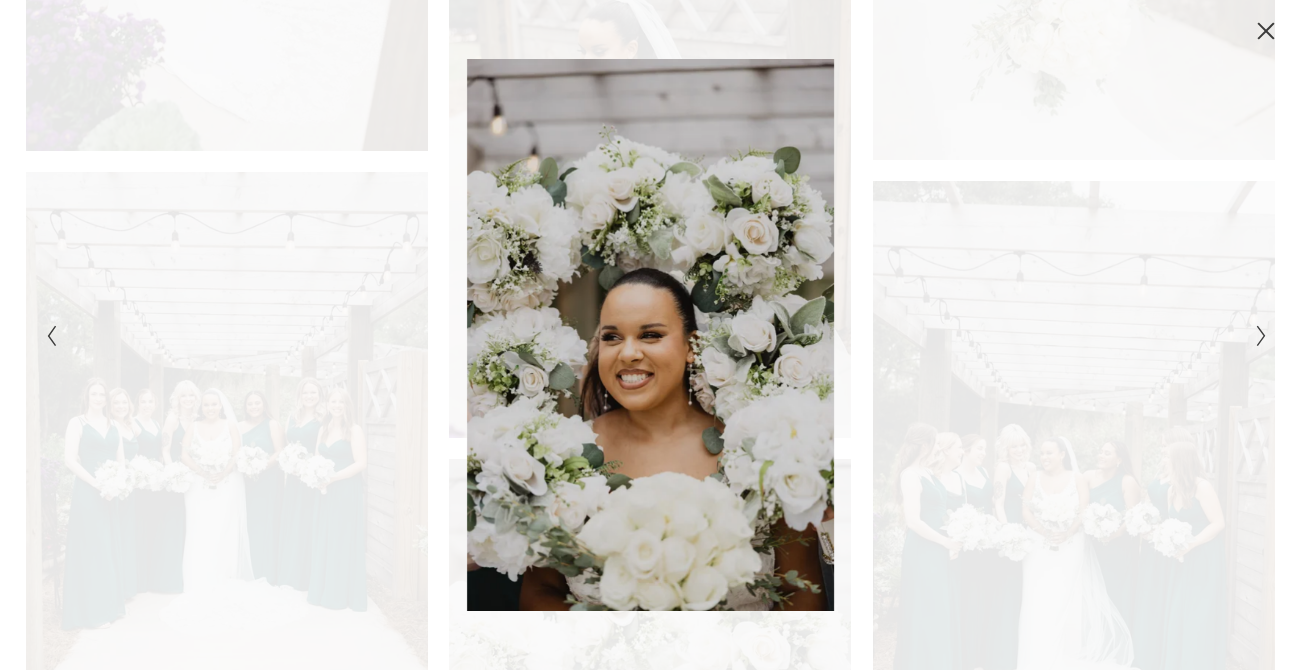 click at bounding box center (1266, 31) 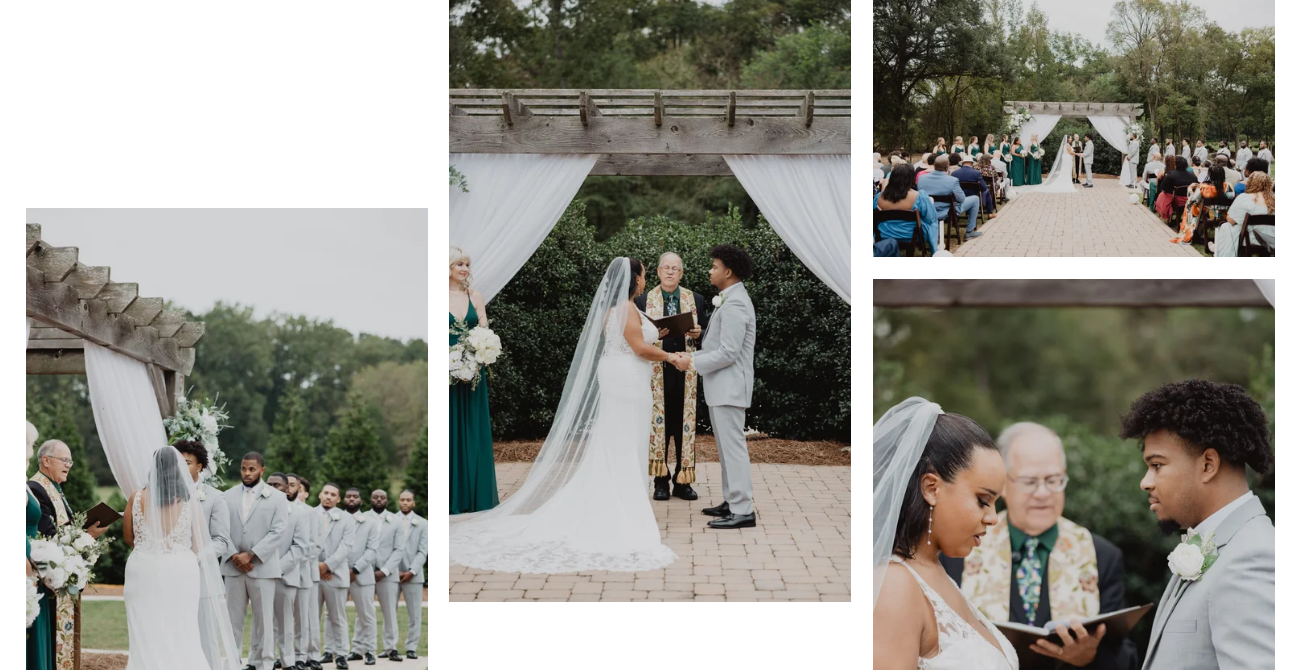scroll, scrollTop: 16639, scrollLeft: 0, axis: vertical 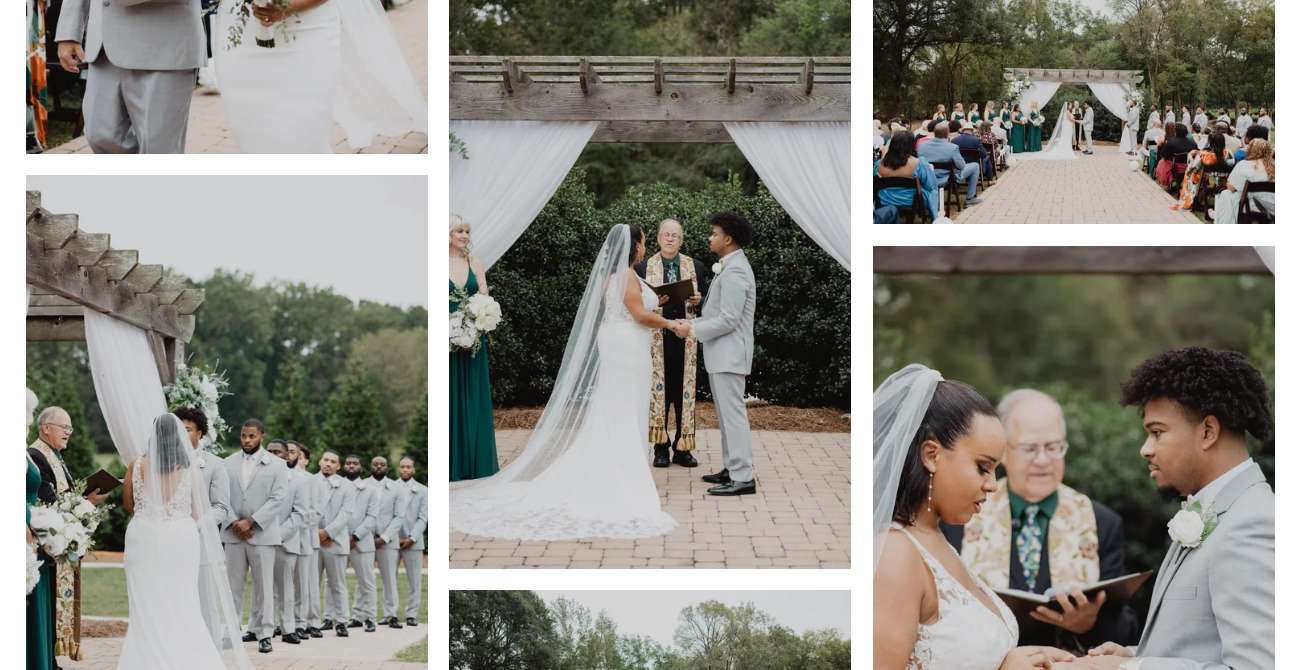 click at bounding box center (650, 267) 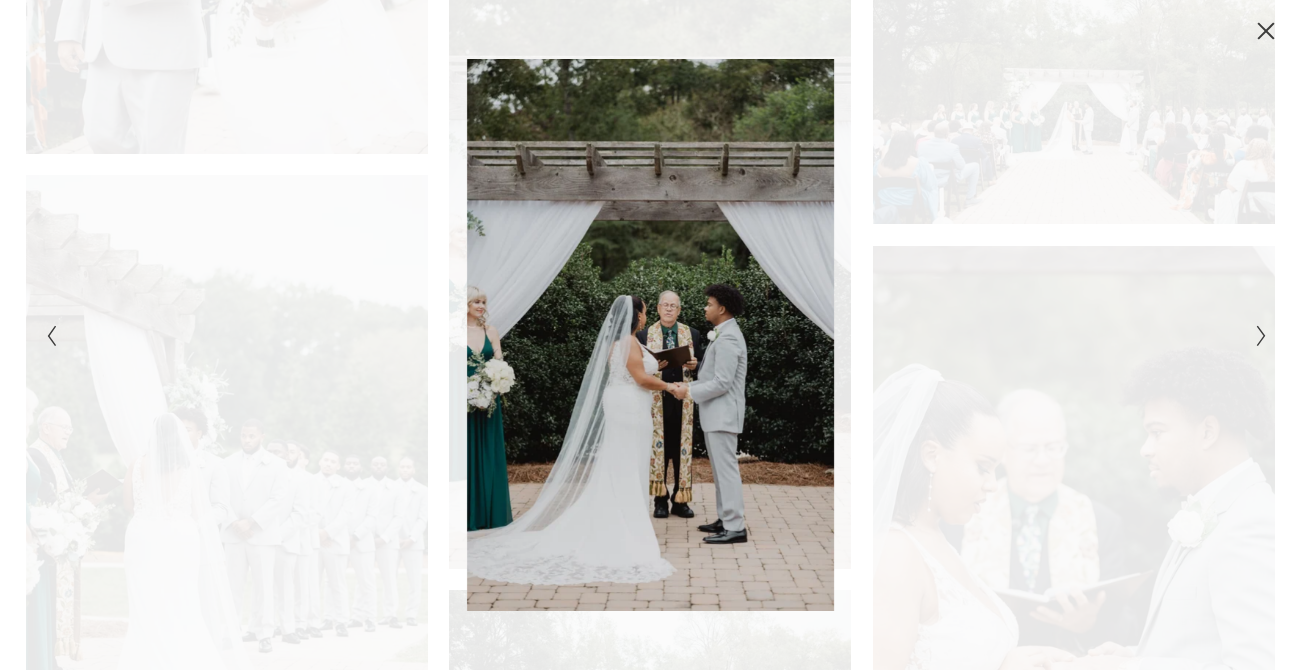 click at bounding box center (1266, 31) 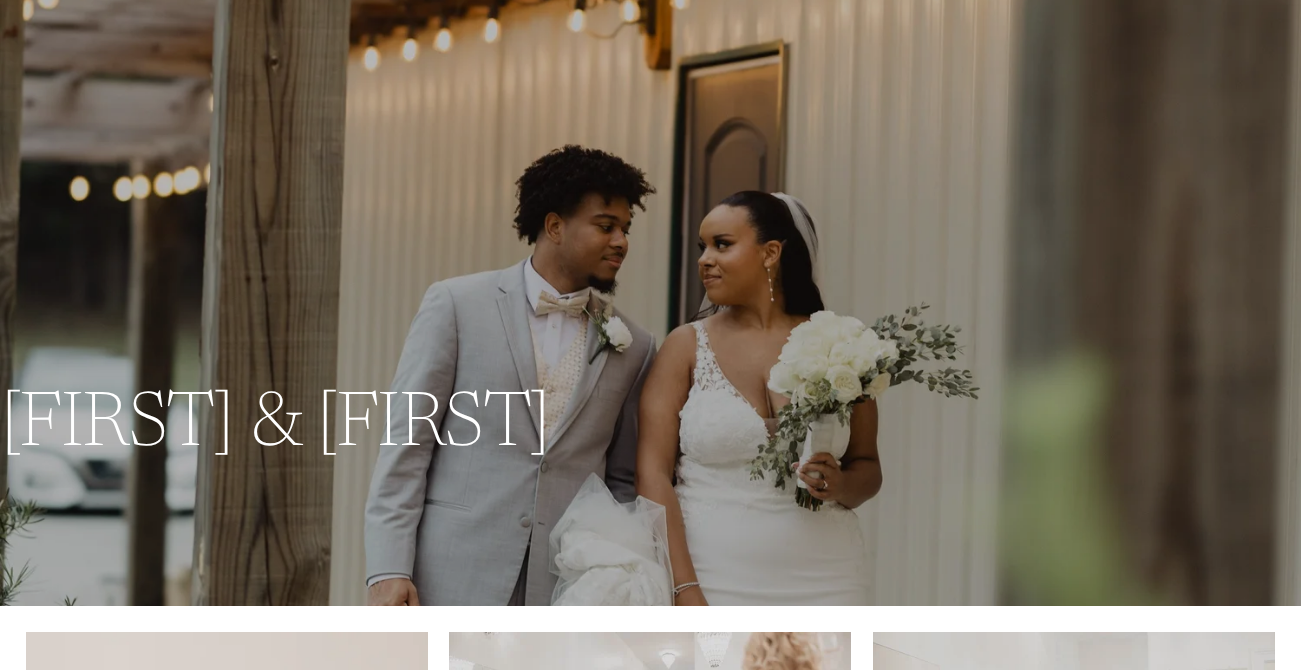 scroll, scrollTop: 0, scrollLeft: 0, axis: both 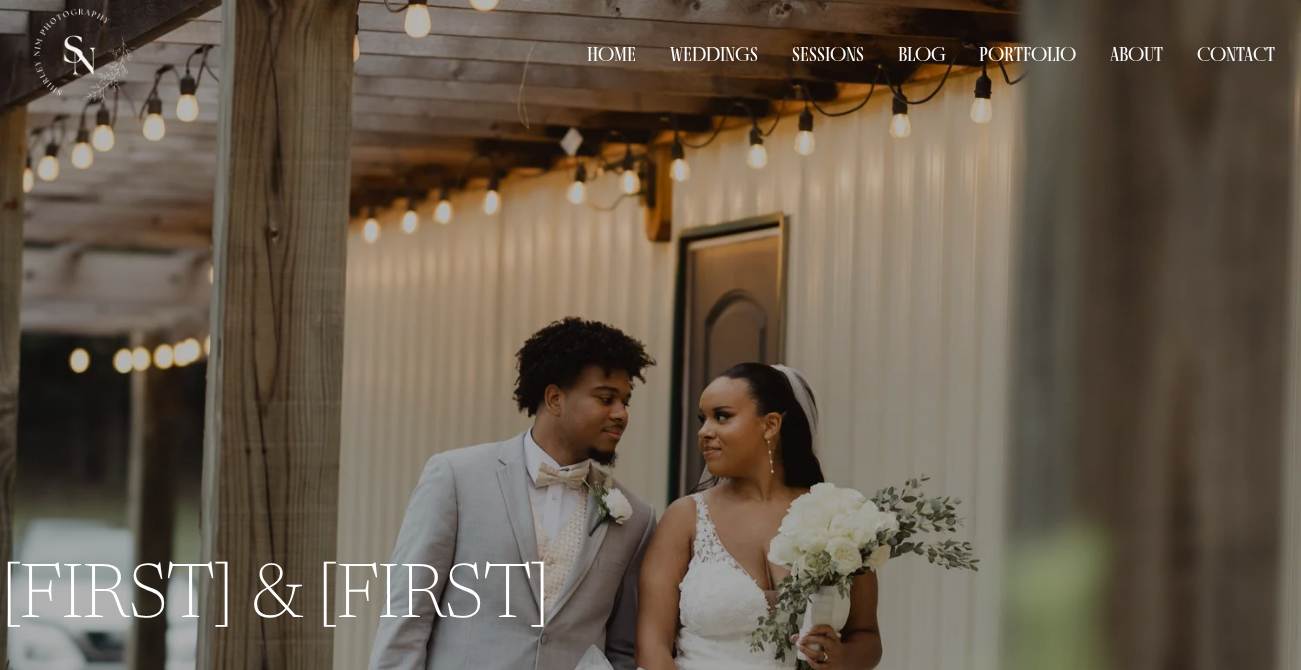 click on "About" at bounding box center [1136, 54] 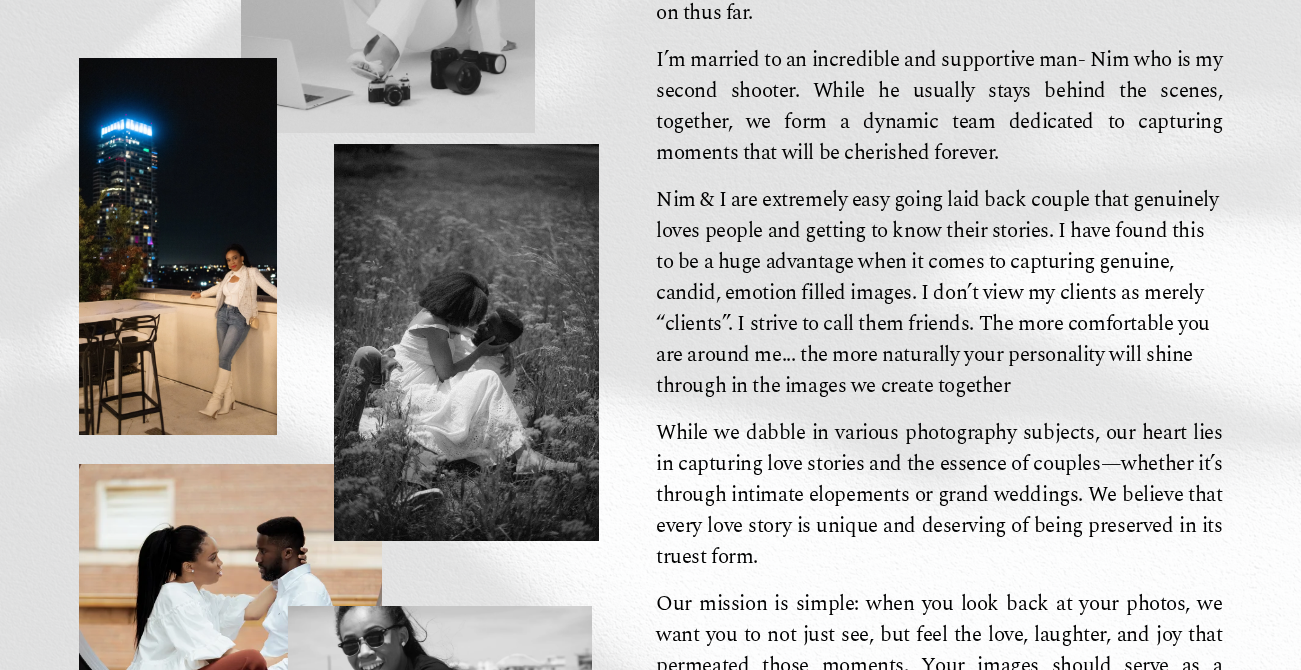 scroll, scrollTop: 0, scrollLeft: 0, axis: both 